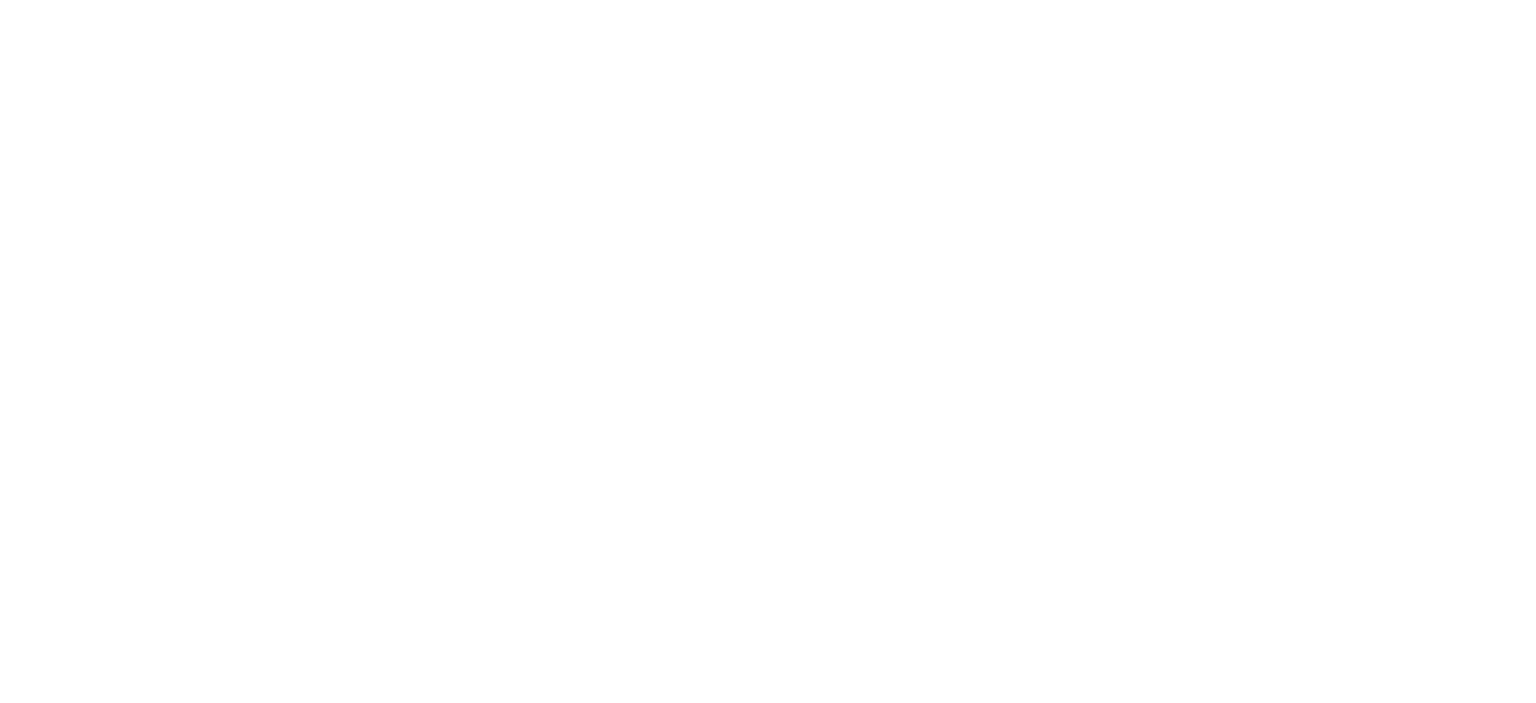 scroll, scrollTop: 0, scrollLeft: 0, axis: both 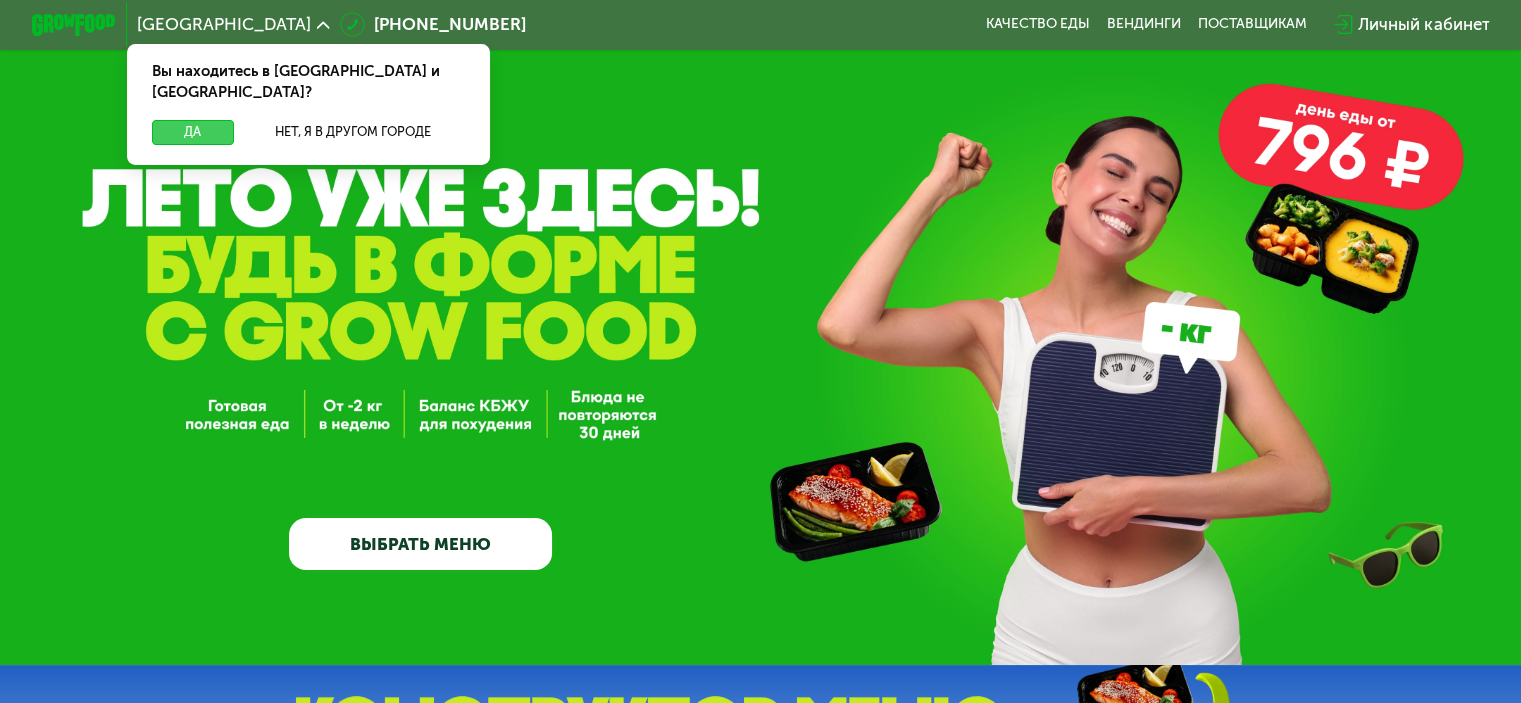 click on "Да" at bounding box center [192, 132] 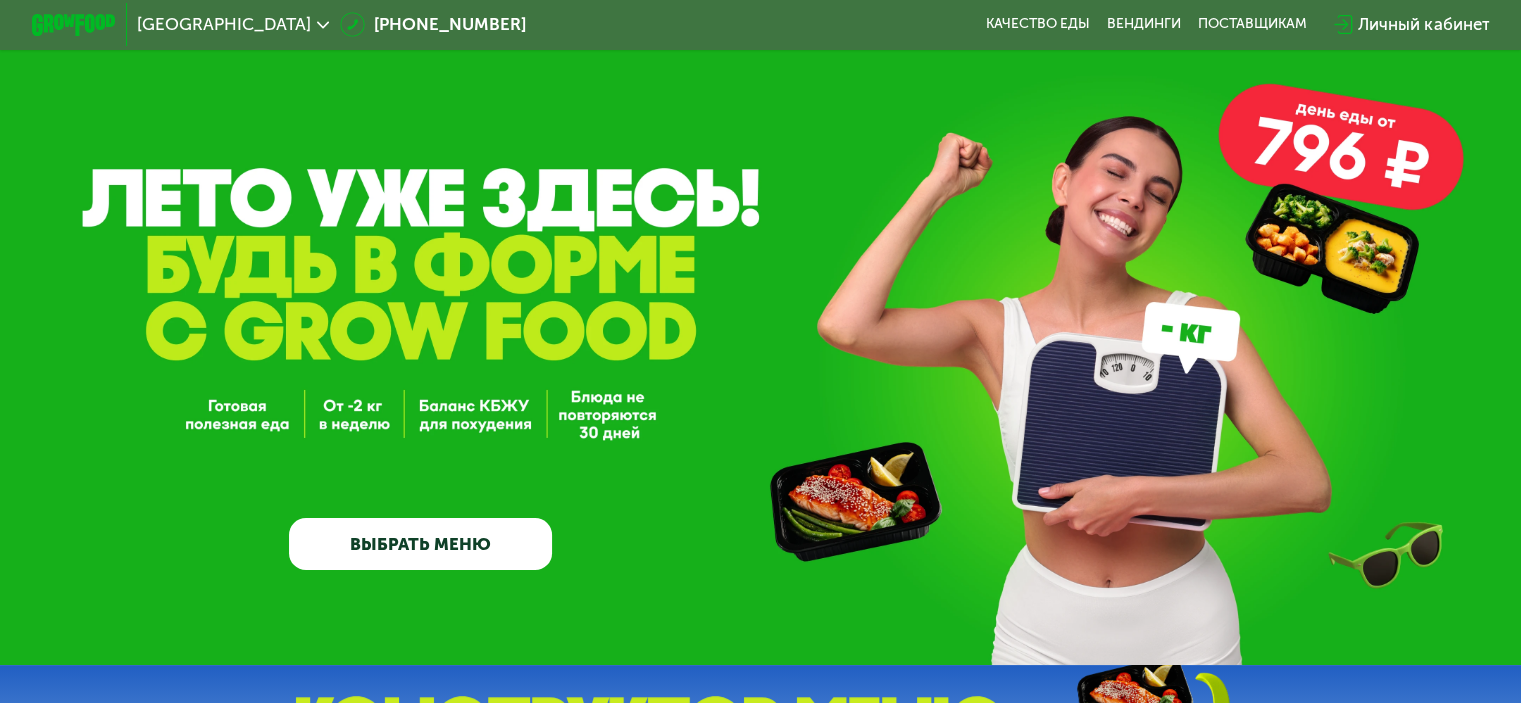 click on "Москва" 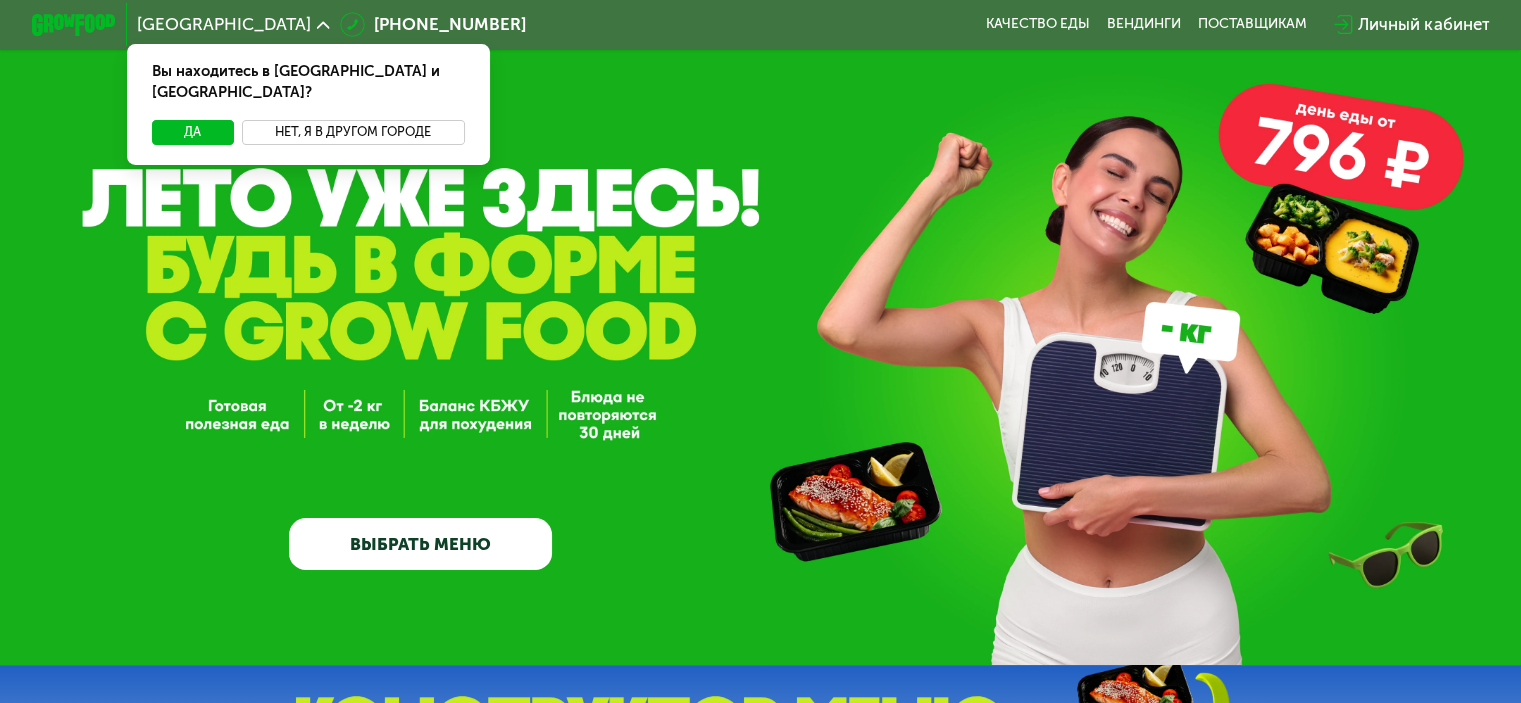 click on "Нет, я в другом городе" at bounding box center [353, 132] 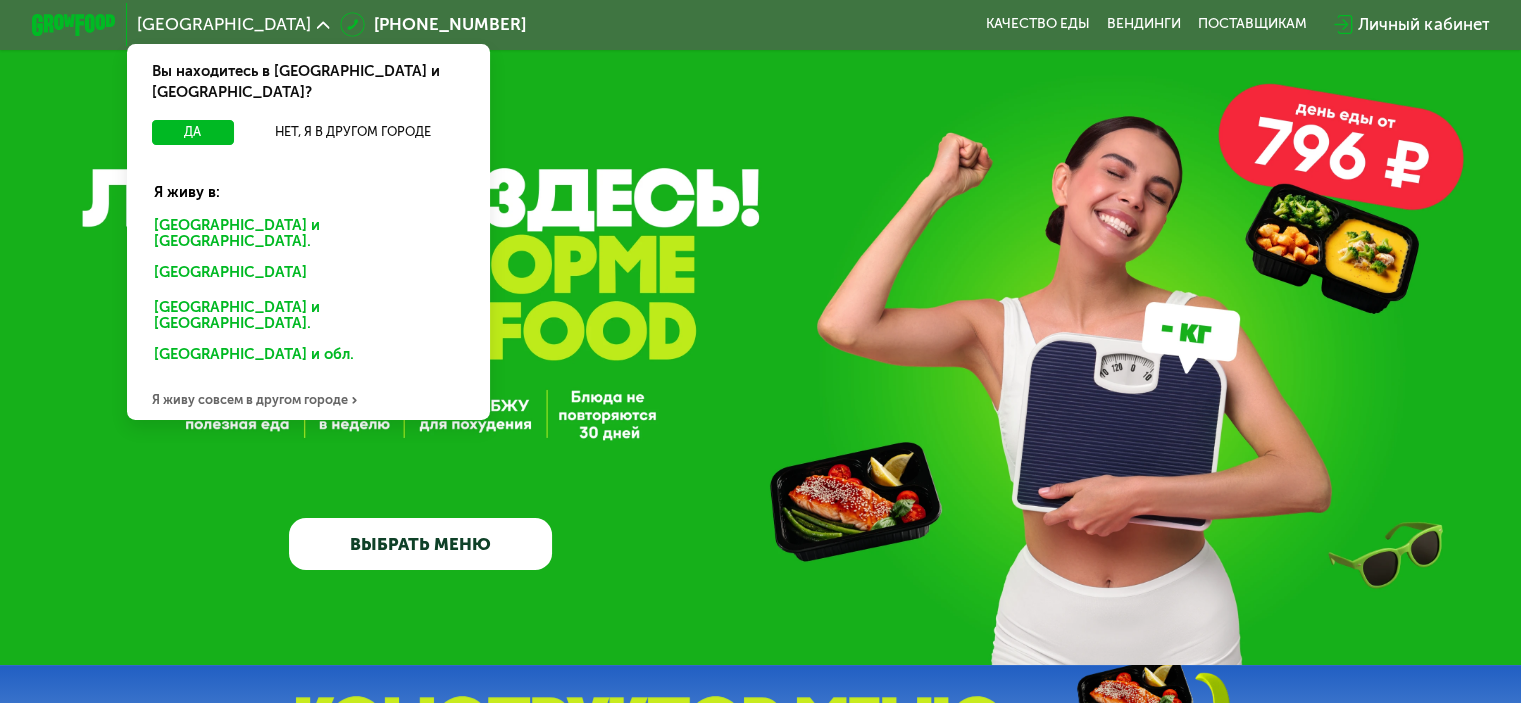 click on "Санкт-Петербурге и обл." 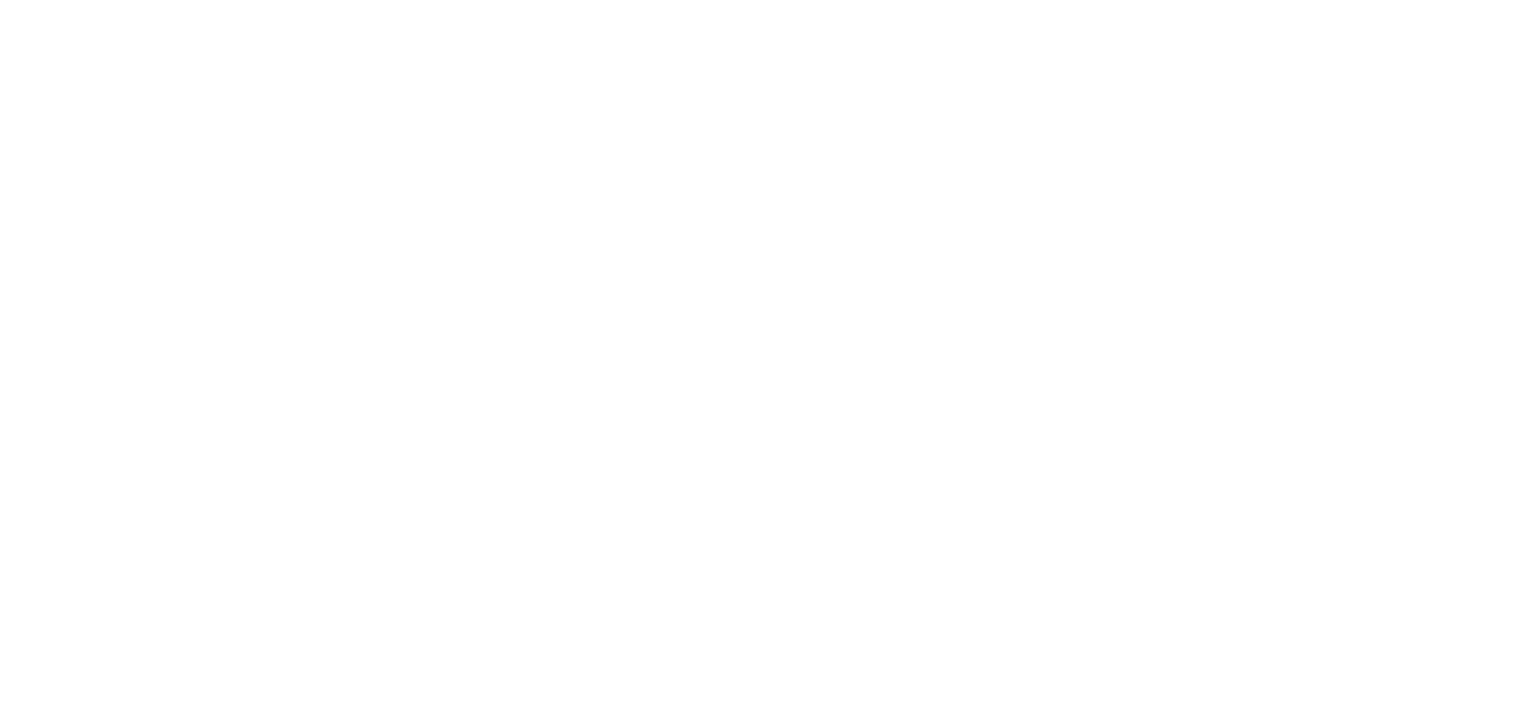 scroll, scrollTop: 0, scrollLeft: 0, axis: both 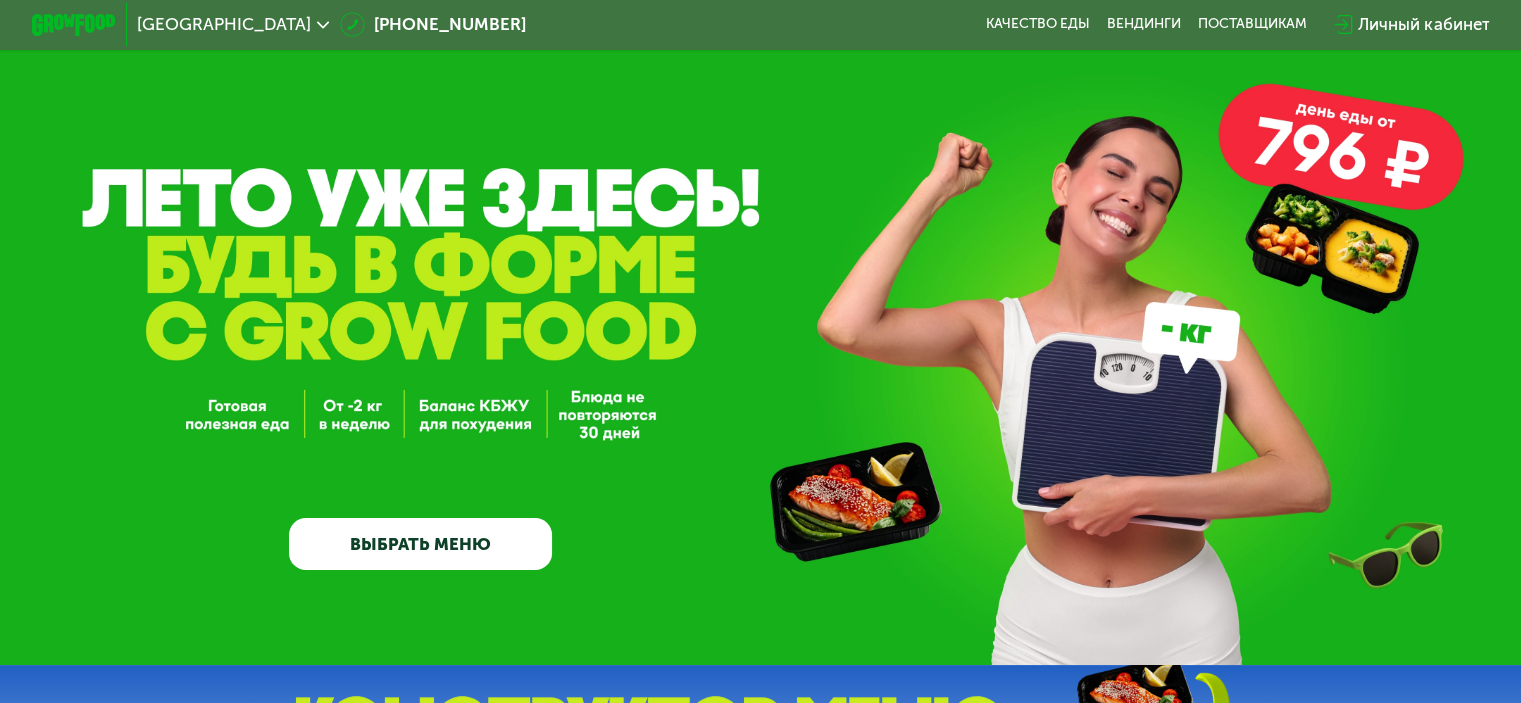 click on "GrowFood — доставка правильного питания  ВЫБРАТЬ МЕНЮ" at bounding box center [760, 332] 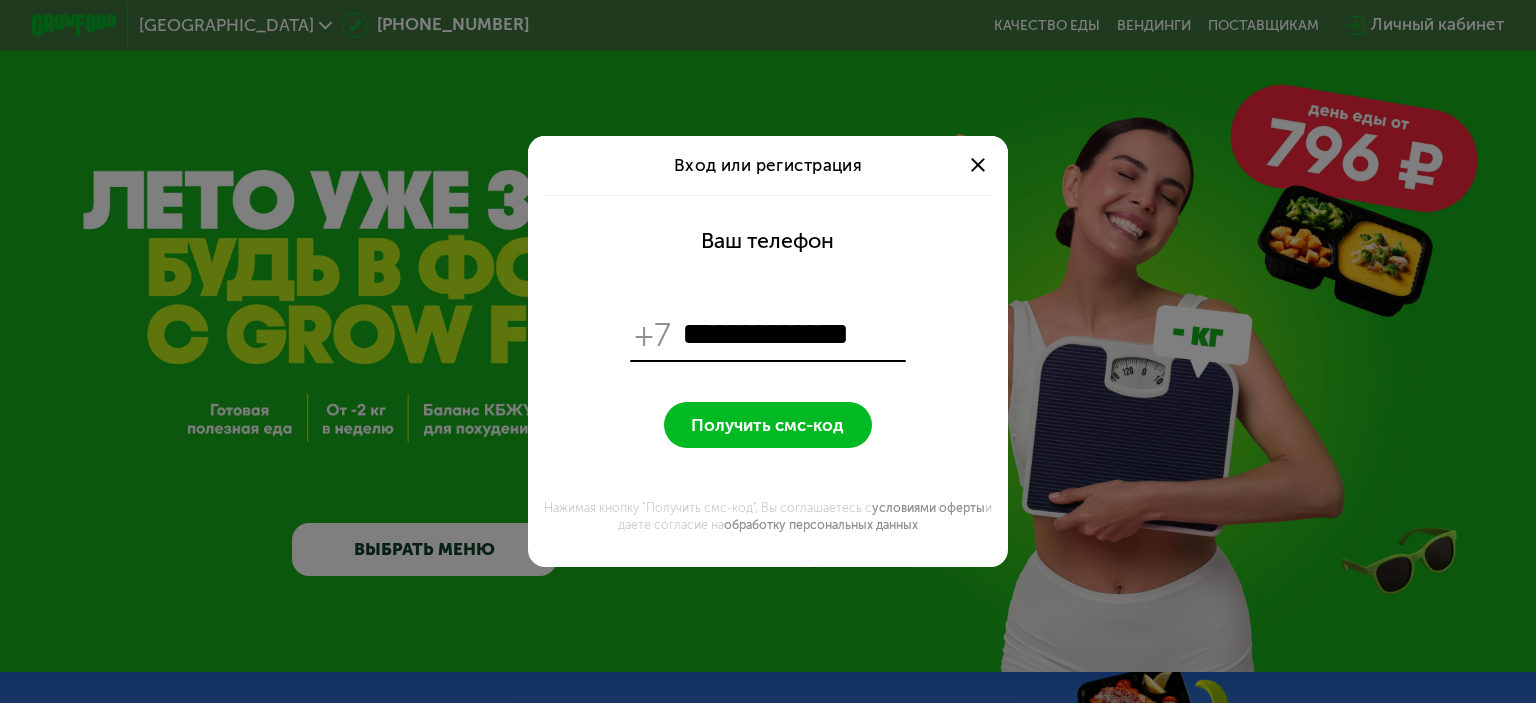type on "**********" 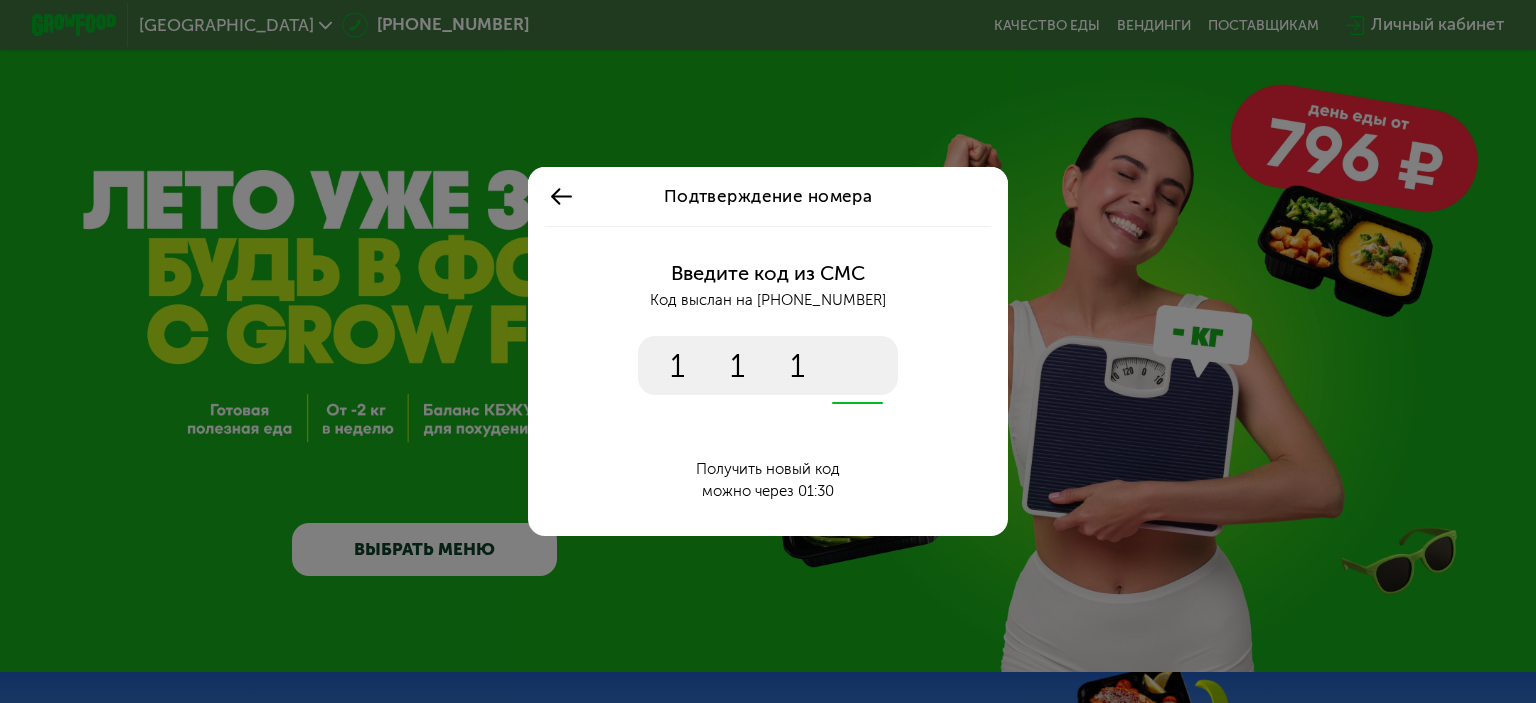type on "****" 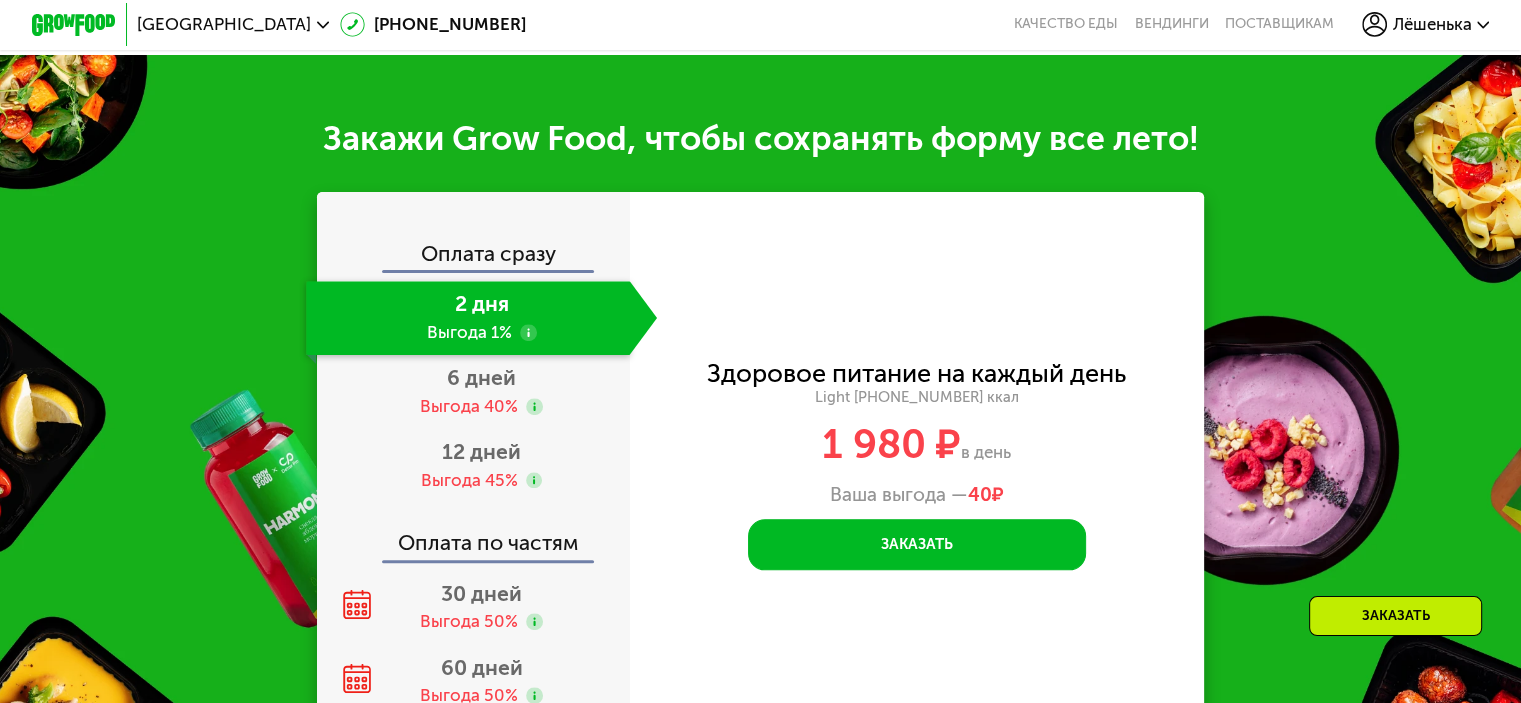 scroll, scrollTop: 2020, scrollLeft: 0, axis: vertical 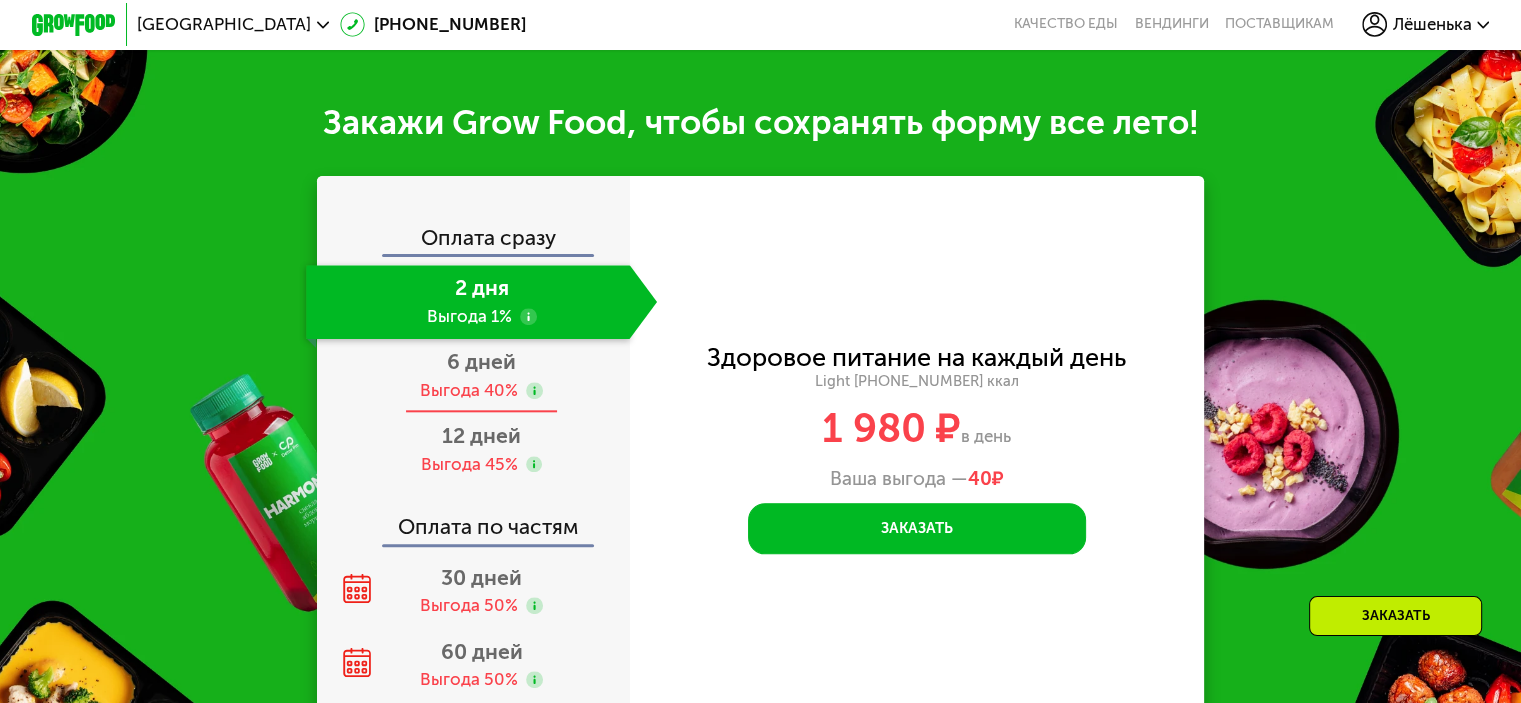 click on "6 дней" at bounding box center (481, 361) 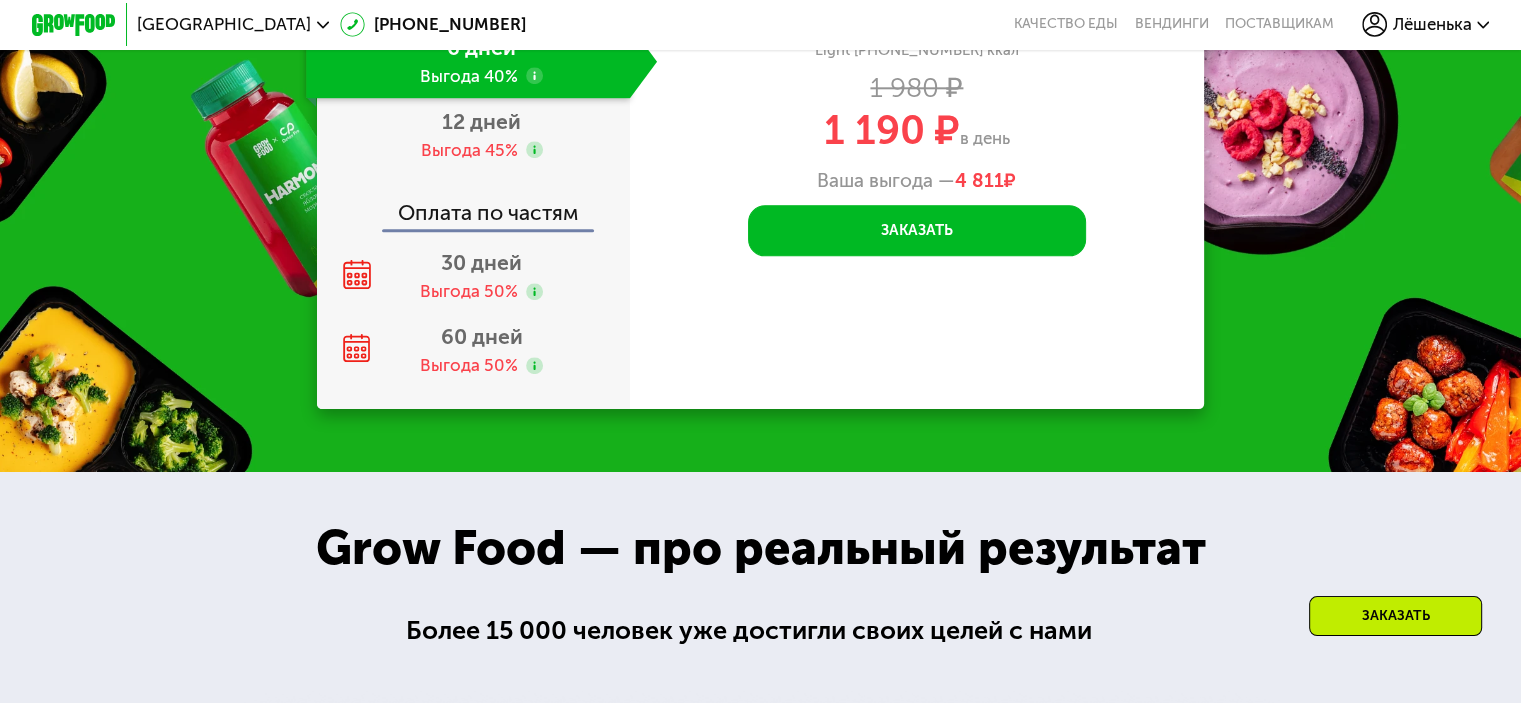 scroll, scrollTop: 2352, scrollLeft: 0, axis: vertical 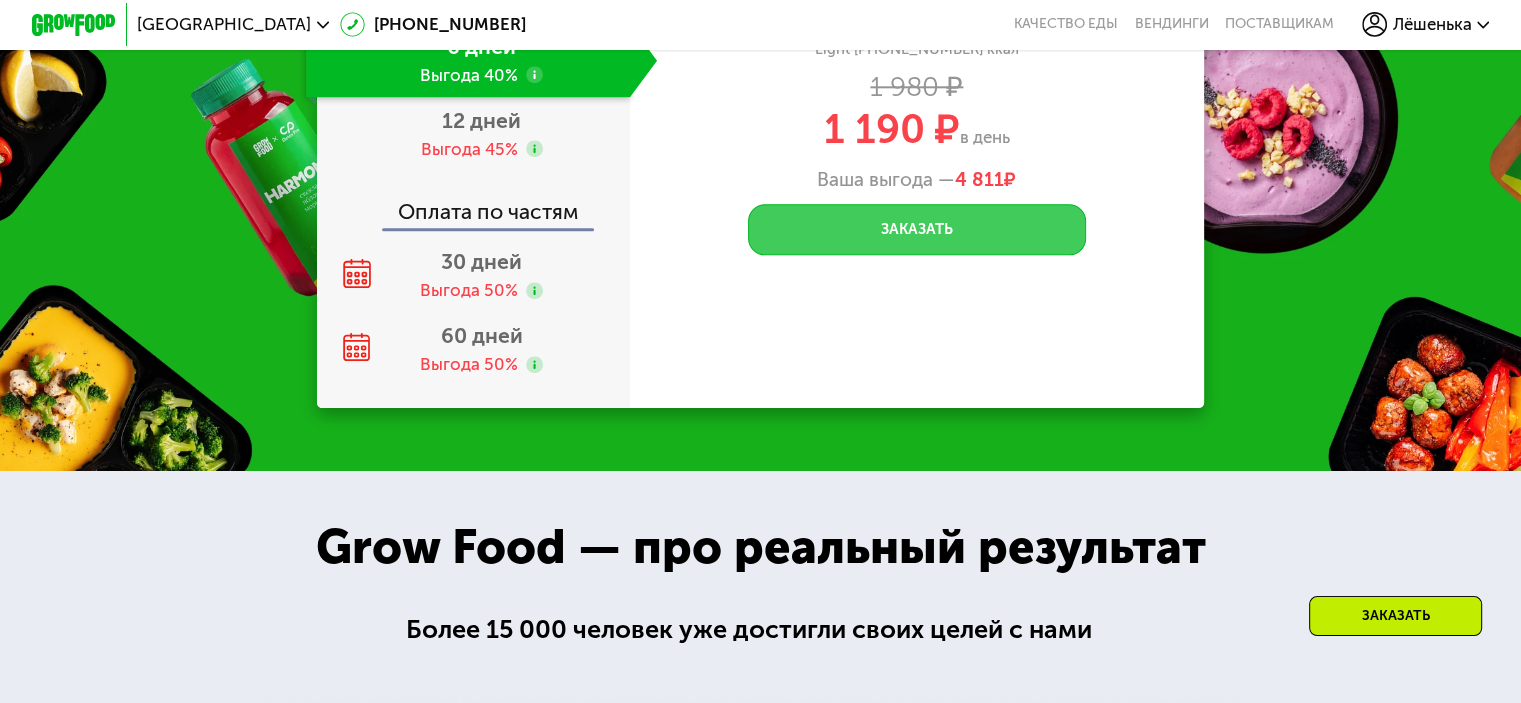 click on "Заказать" at bounding box center [917, 229] 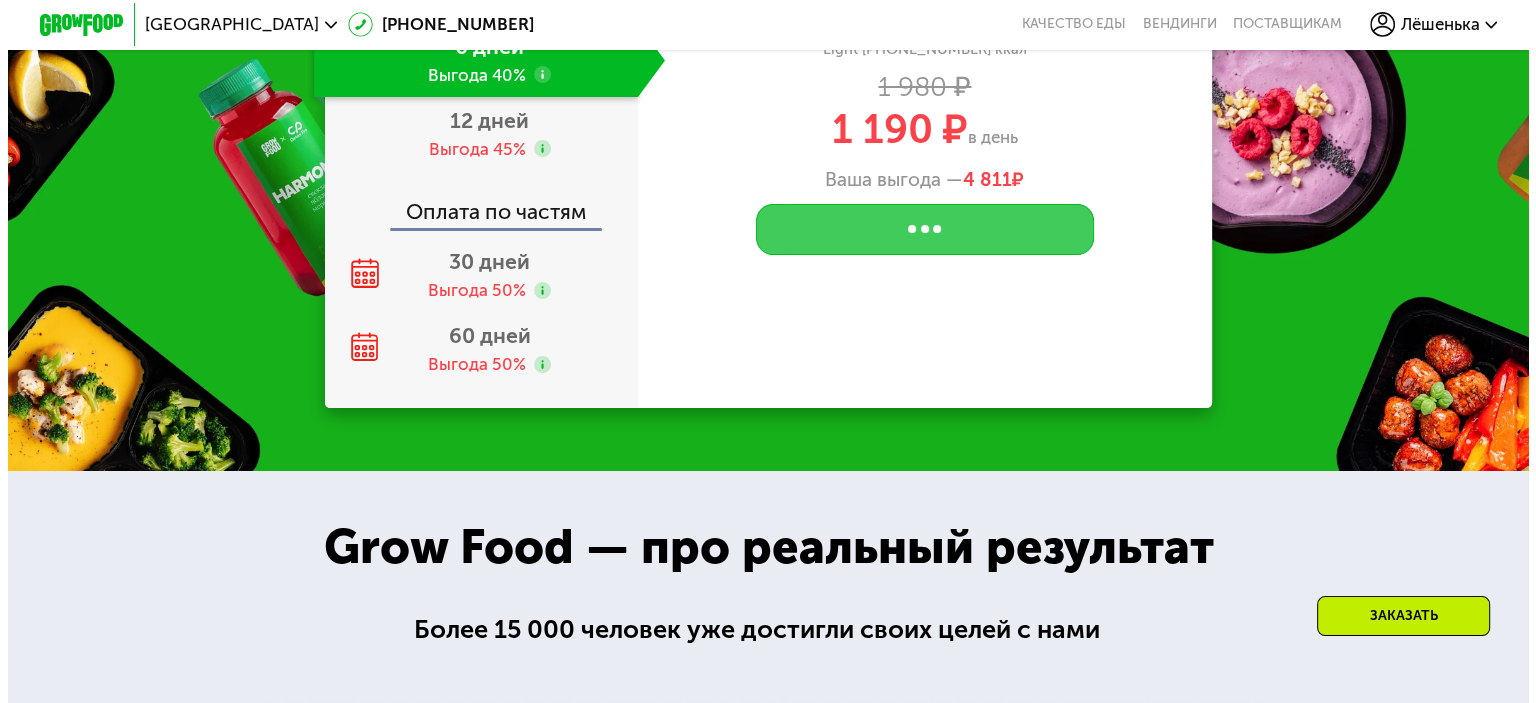 scroll, scrollTop: 0, scrollLeft: 0, axis: both 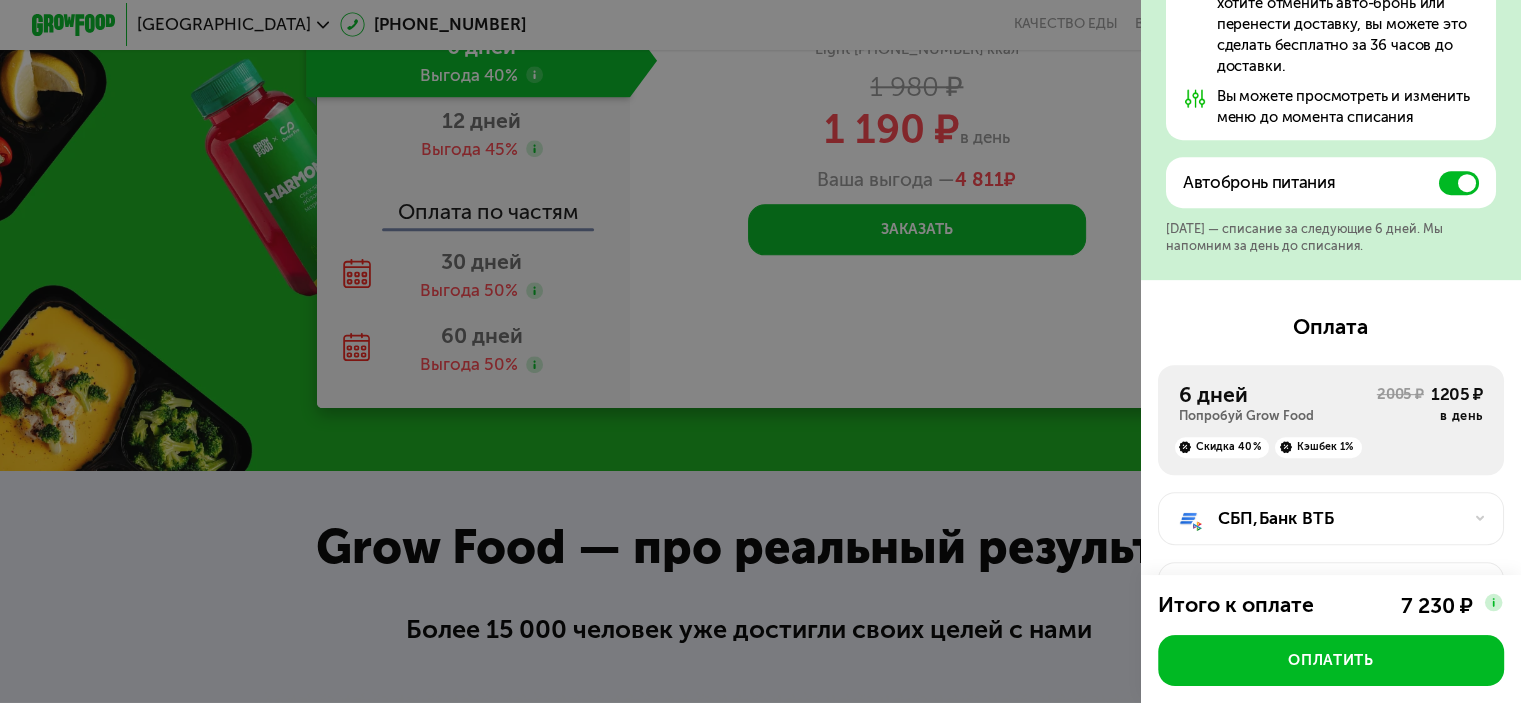 click at bounding box center [1459, 183] 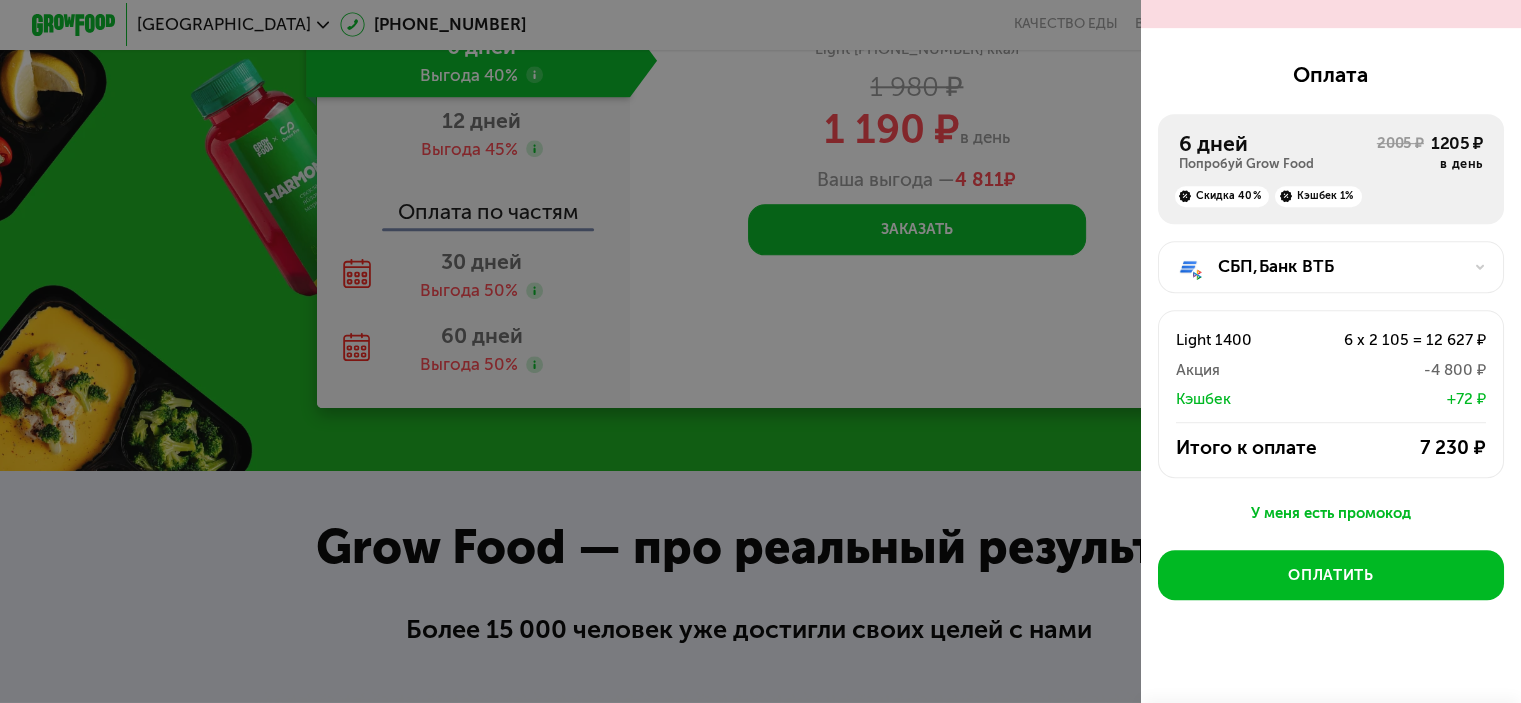scroll, scrollTop: 1096, scrollLeft: 0, axis: vertical 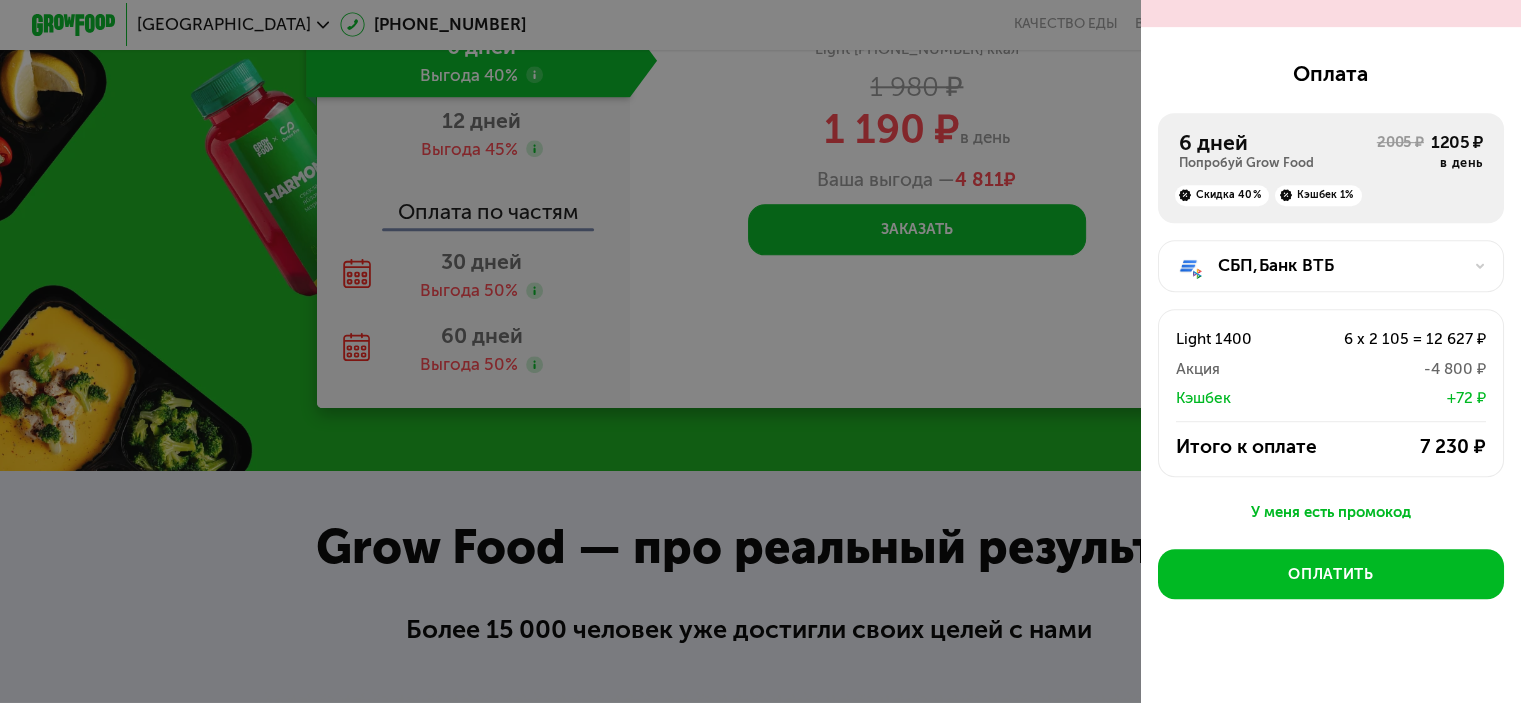 click on "Банк ВТБ" 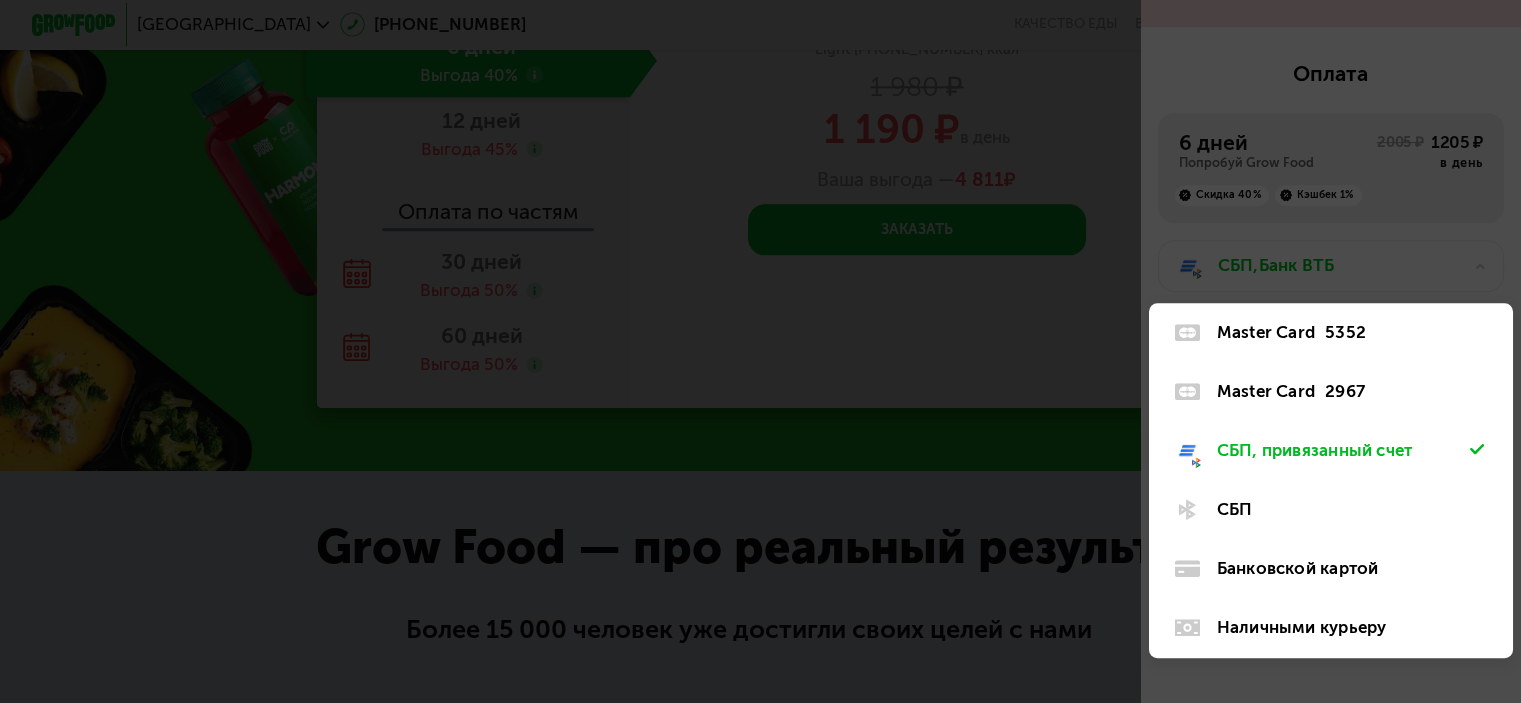 scroll, scrollTop: 1109, scrollLeft: 0, axis: vertical 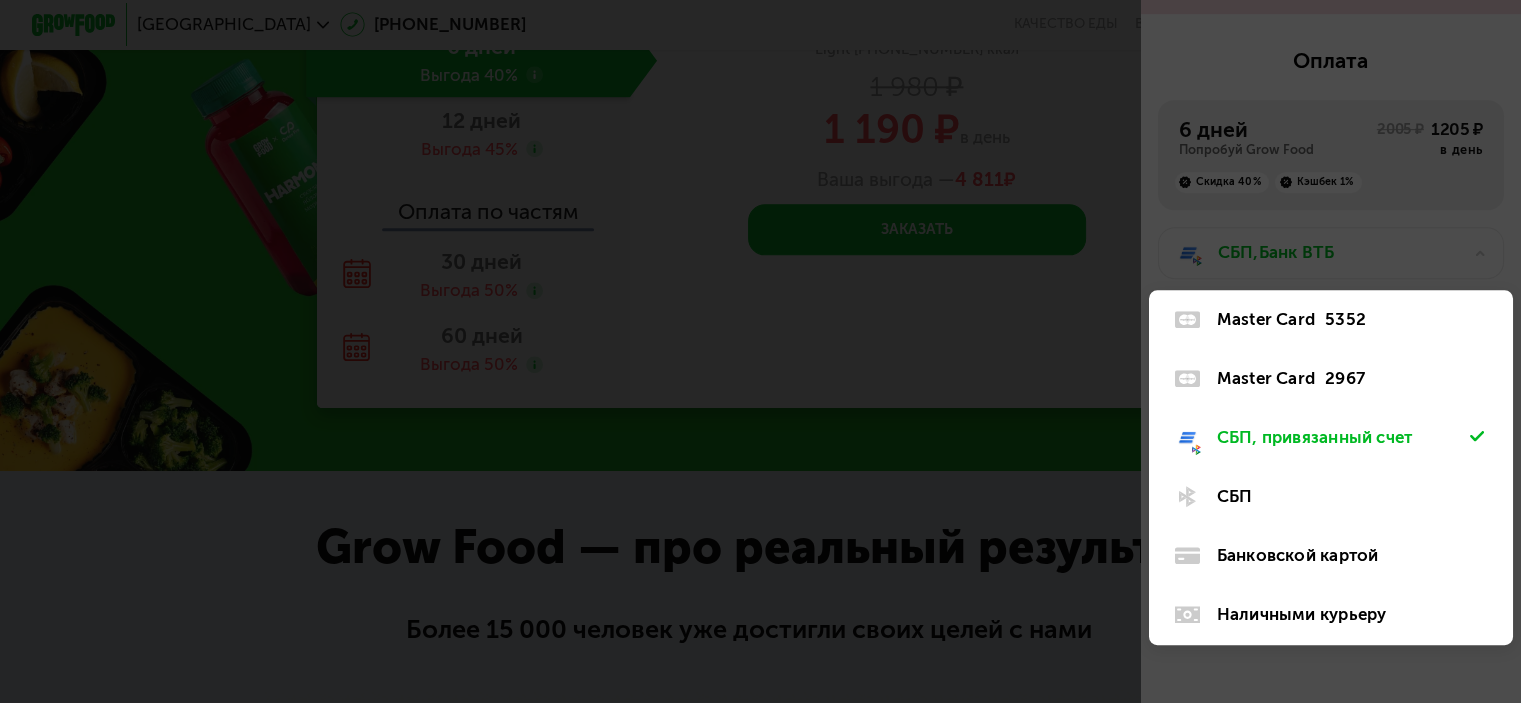 click on "Наличными курьеру" at bounding box center [1344, 614] 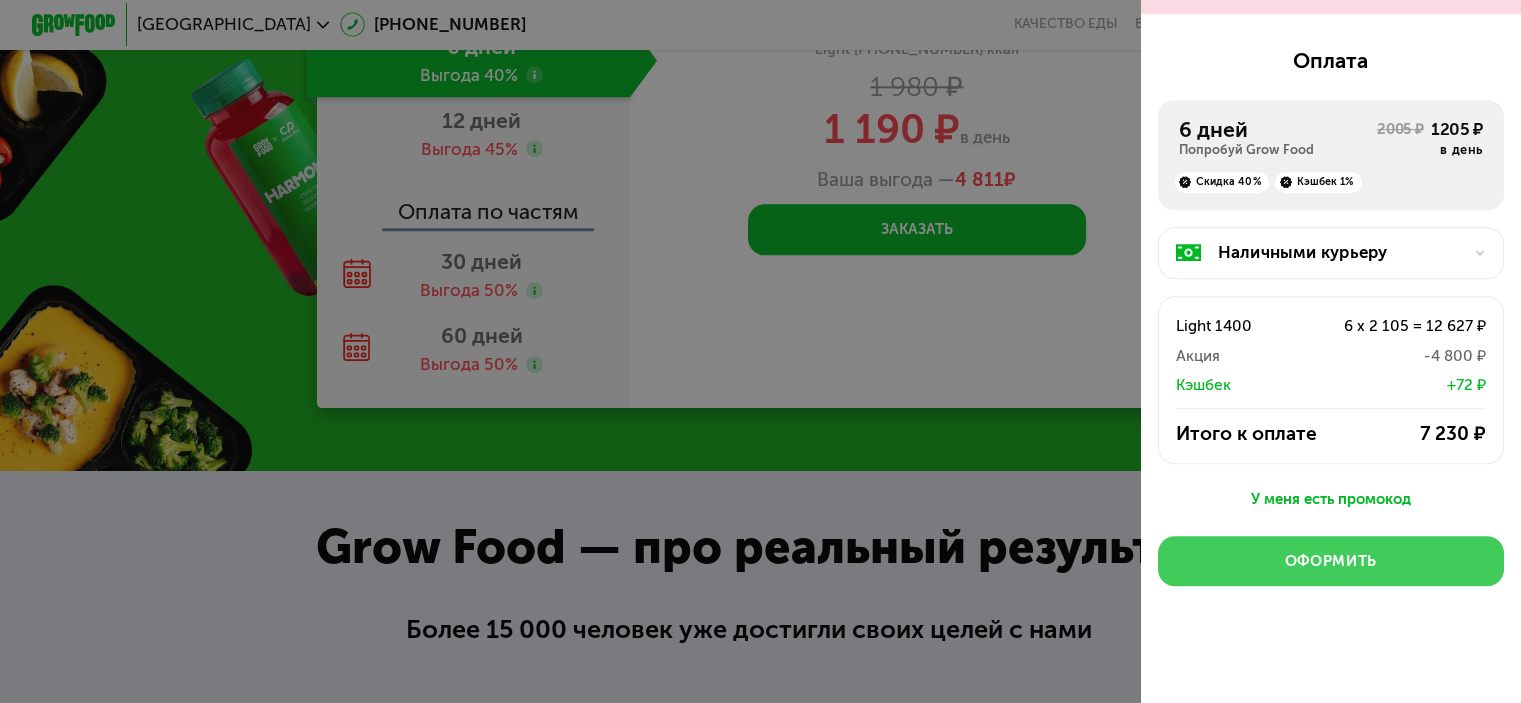 click on "Оформить" at bounding box center [1331, 561] 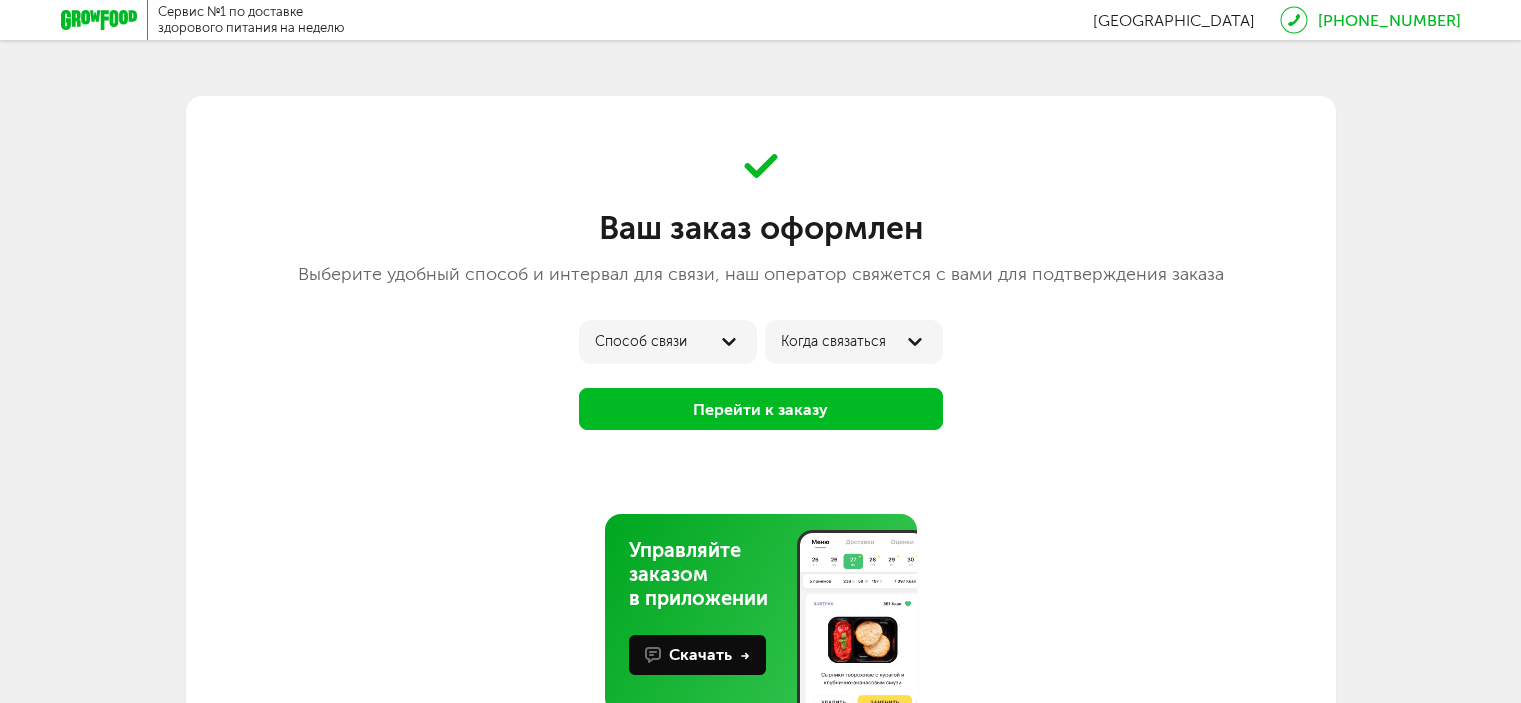 scroll, scrollTop: 0, scrollLeft: 0, axis: both 